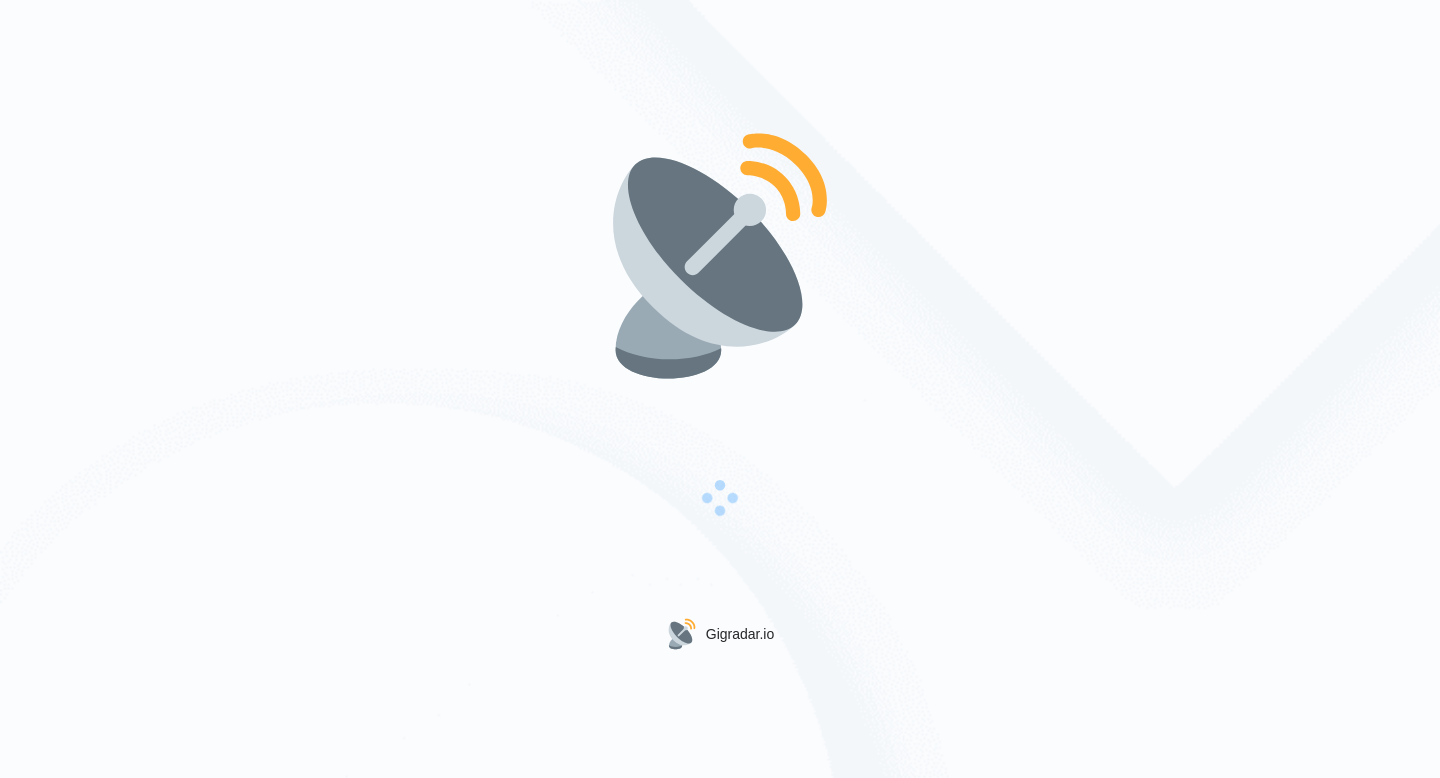 scroll, scrollTop: 0, scrollLeft: 0, axis: both 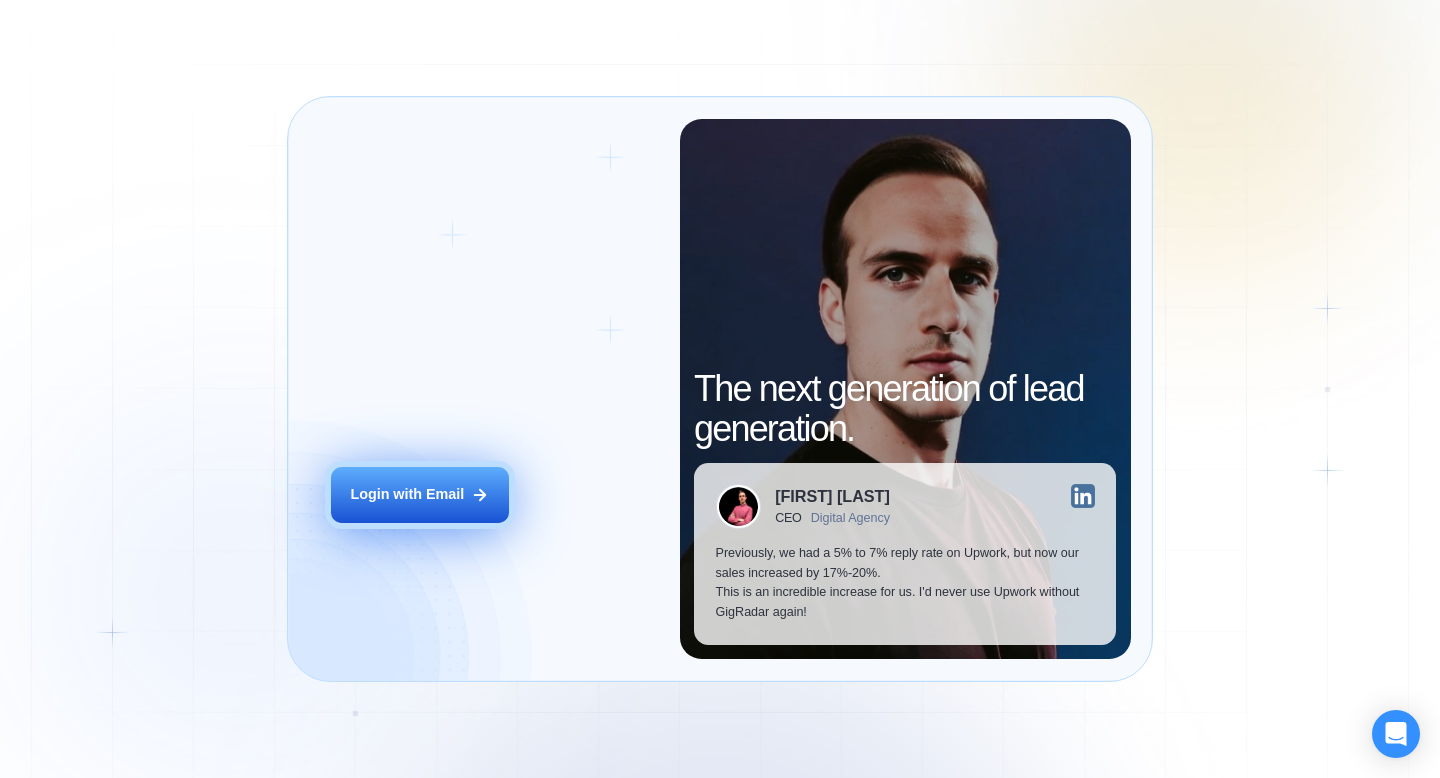 click 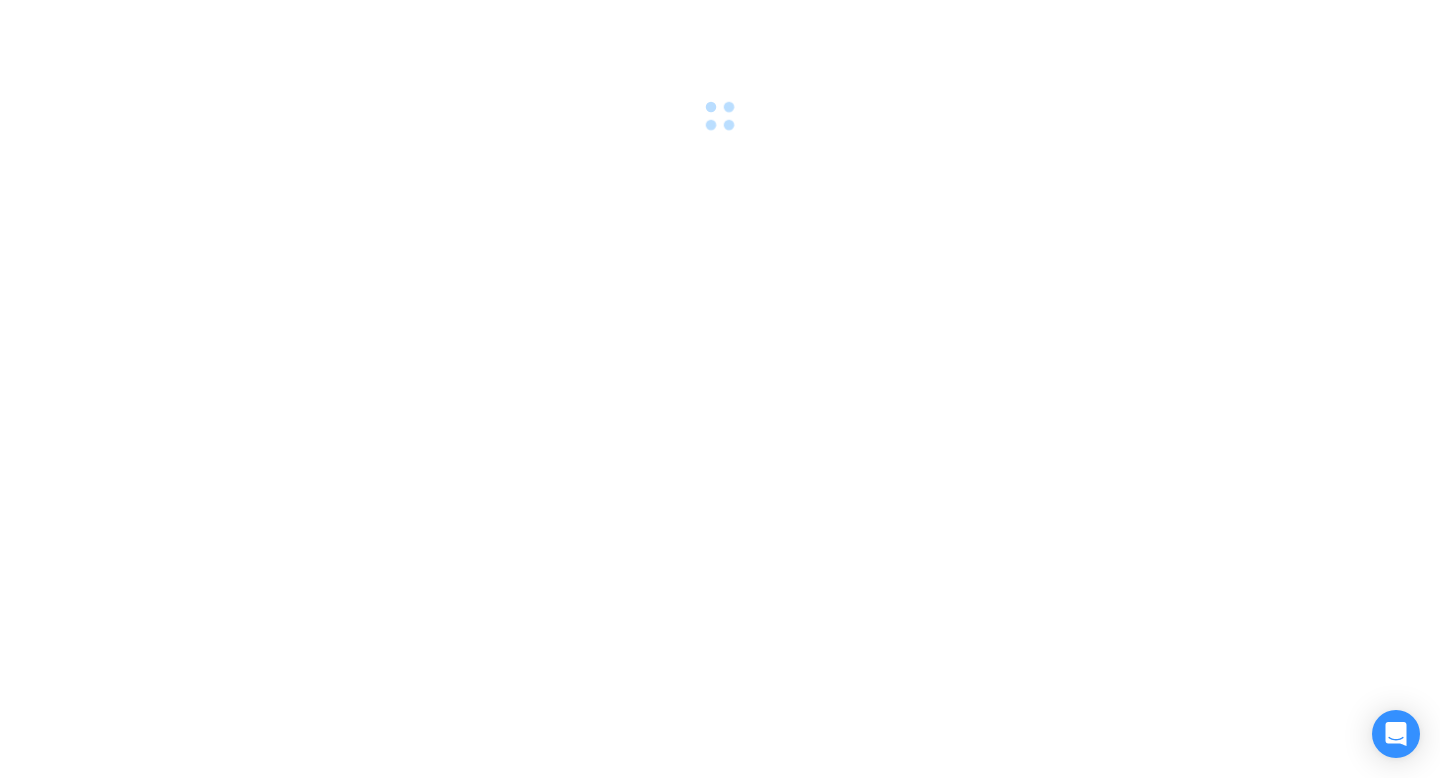 scroll, scrollTop: 0, scrollLeft: 0, axis: both 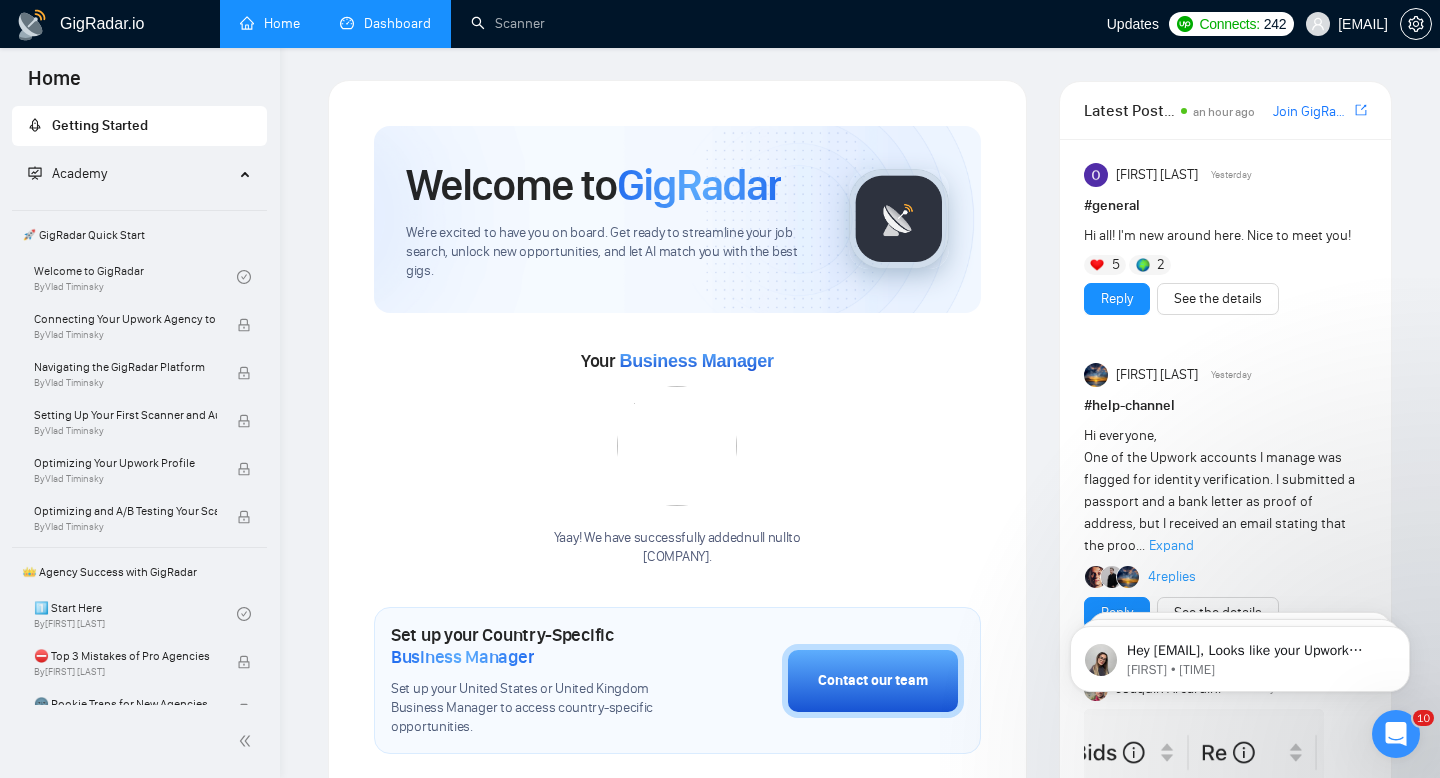 click on "Dashboard" at bounding box center (385, 23) 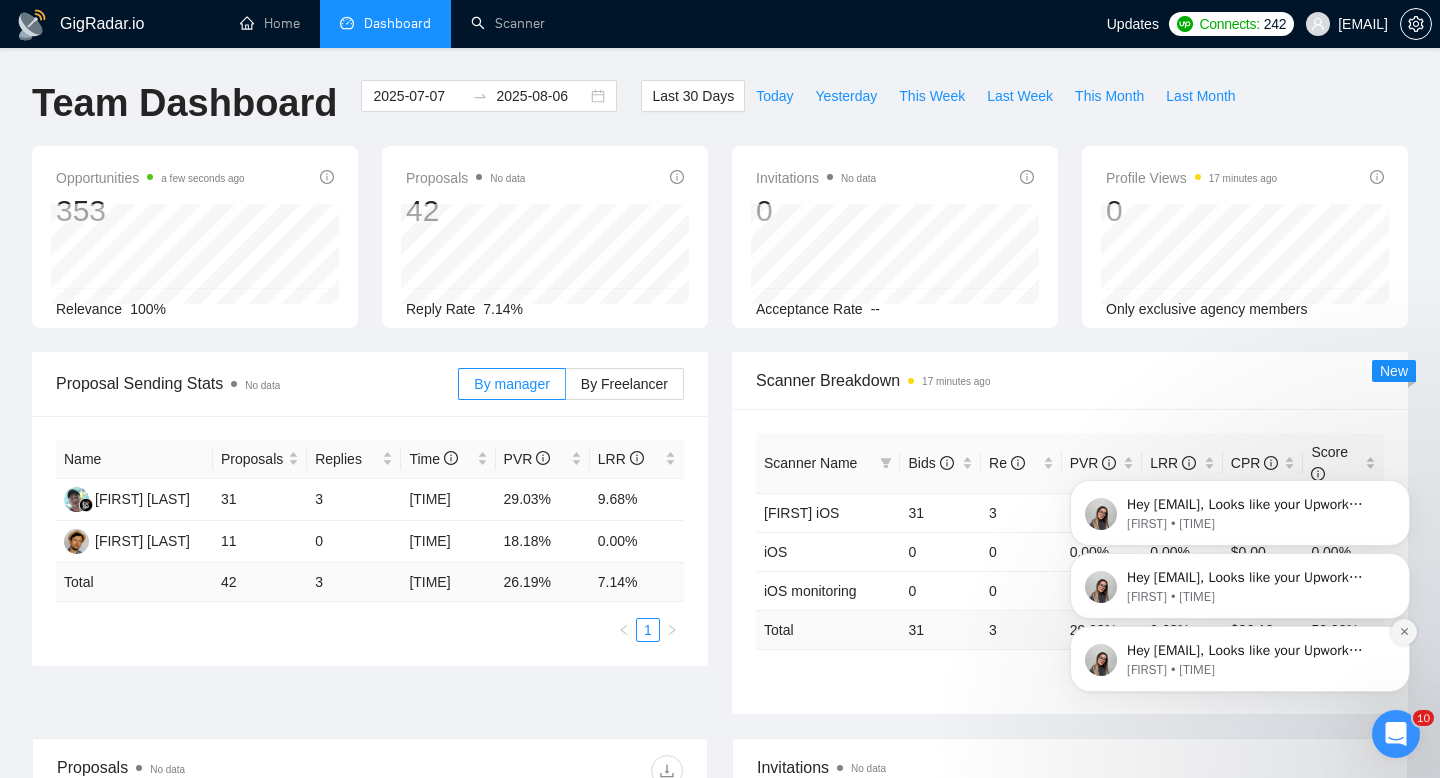 click at bounding box center [1404, 632] 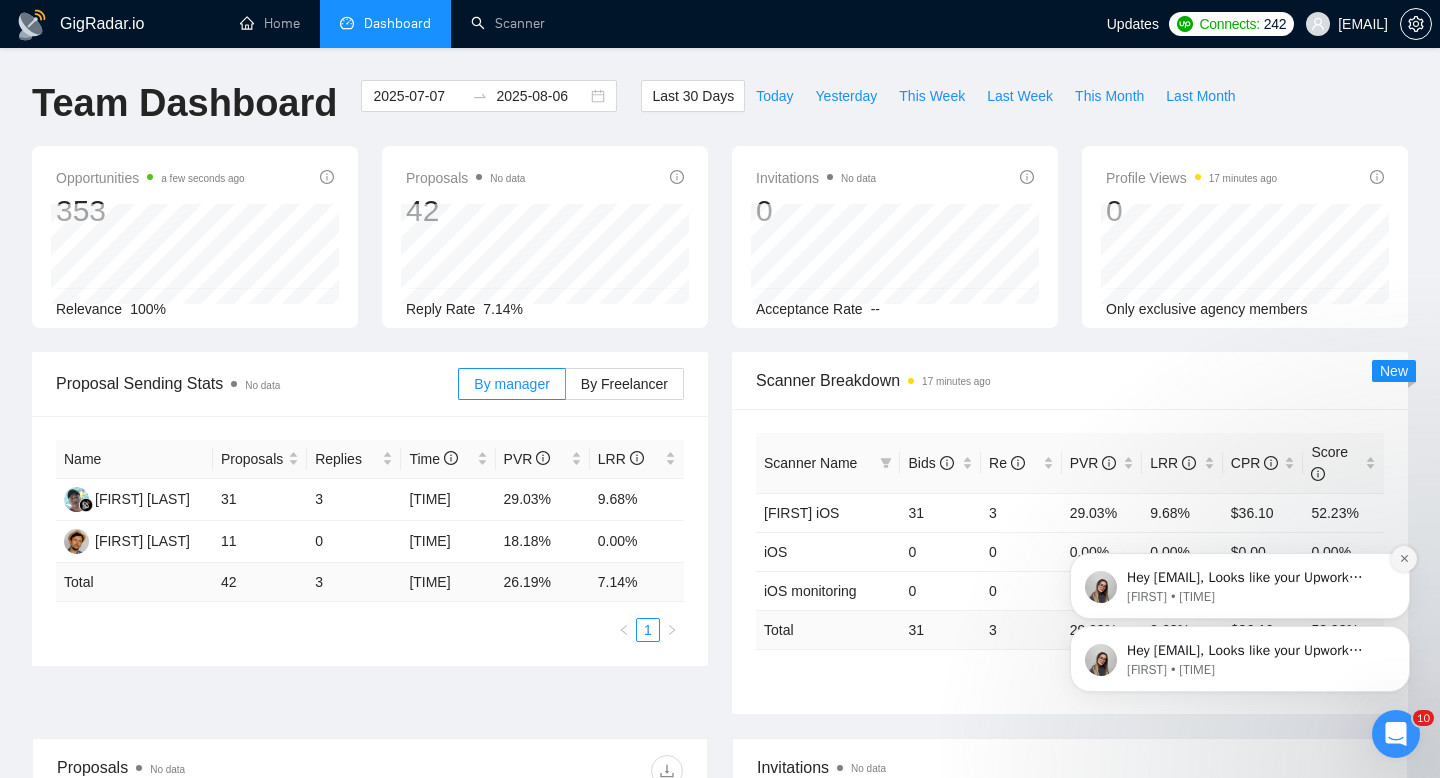 click at bounding box center (1404, 559) 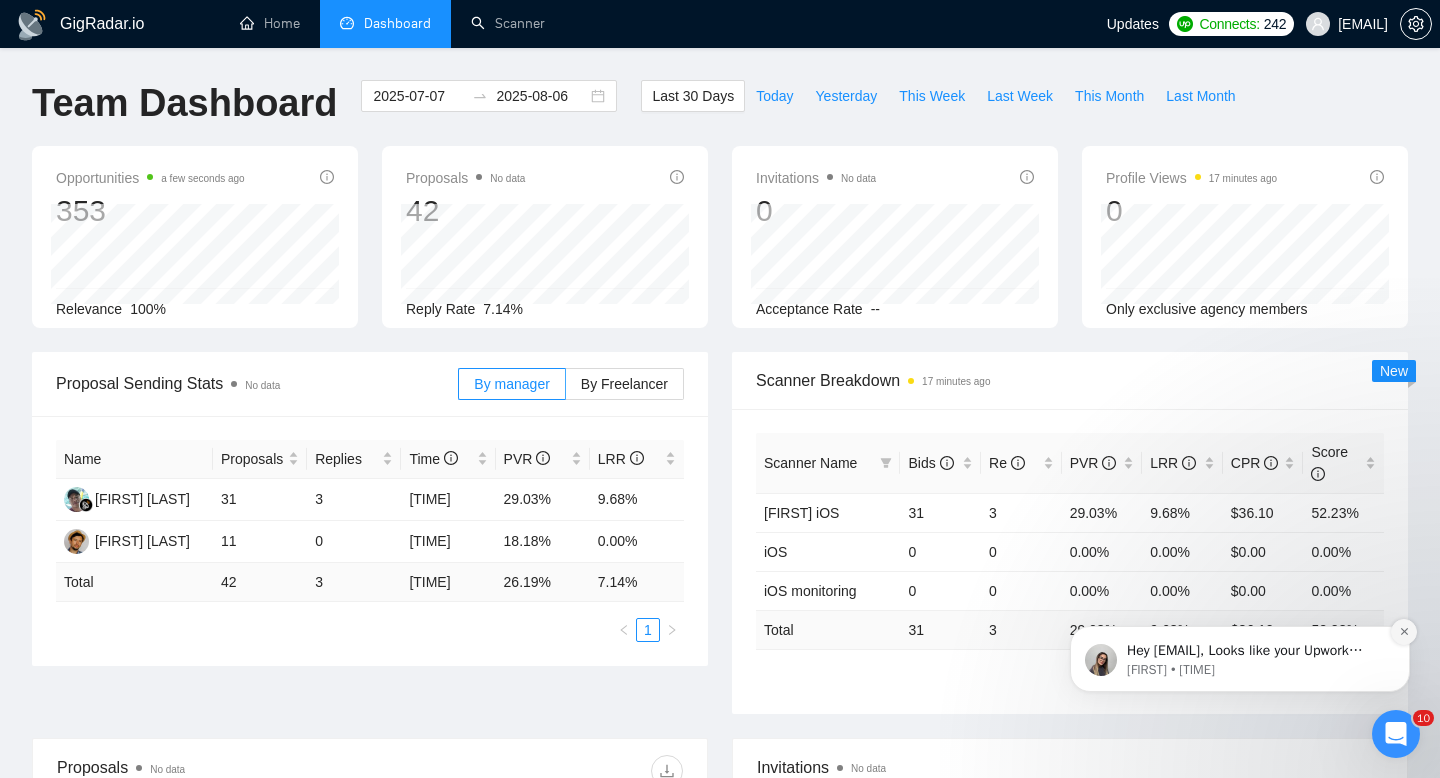 click 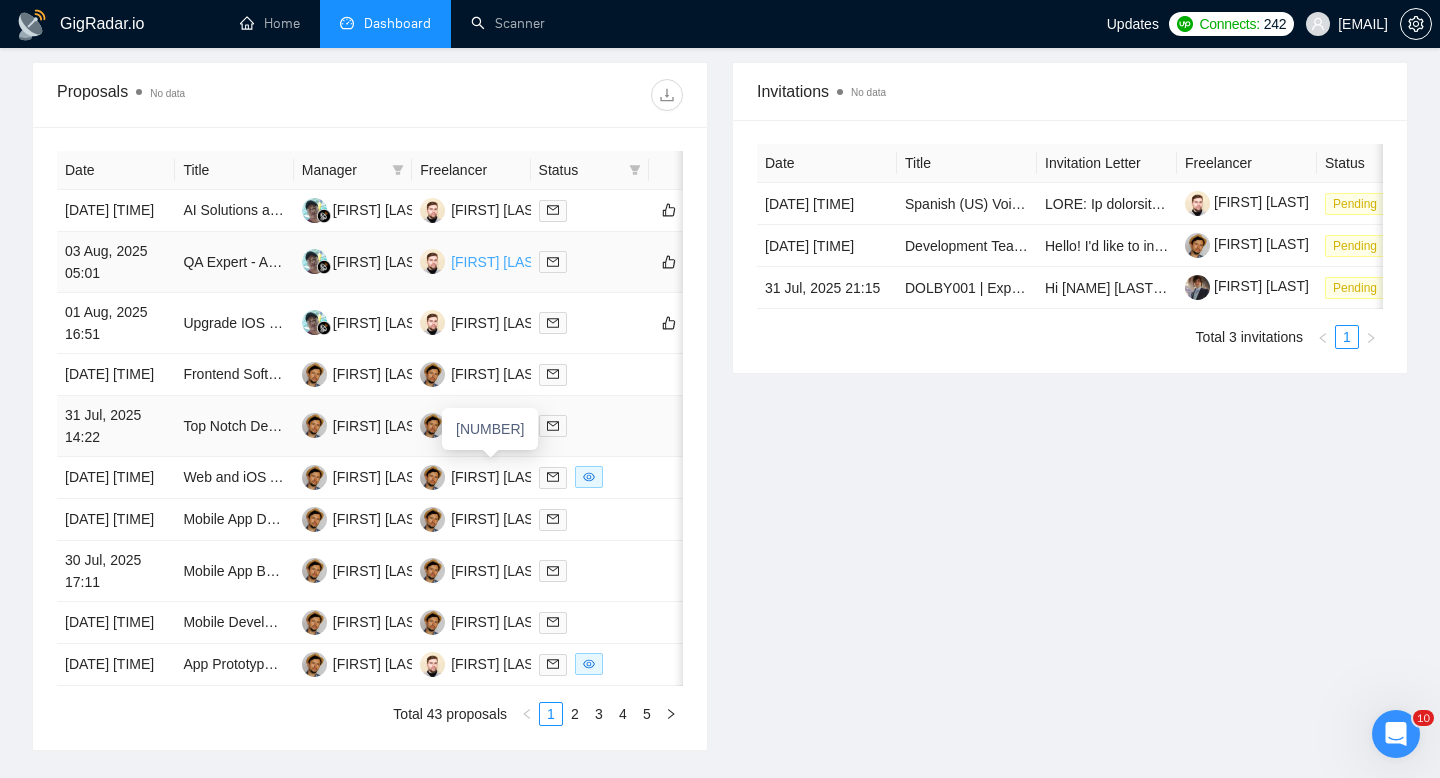 scroll, scrollTop: 669, scrollLeft: 0, axis: vertical 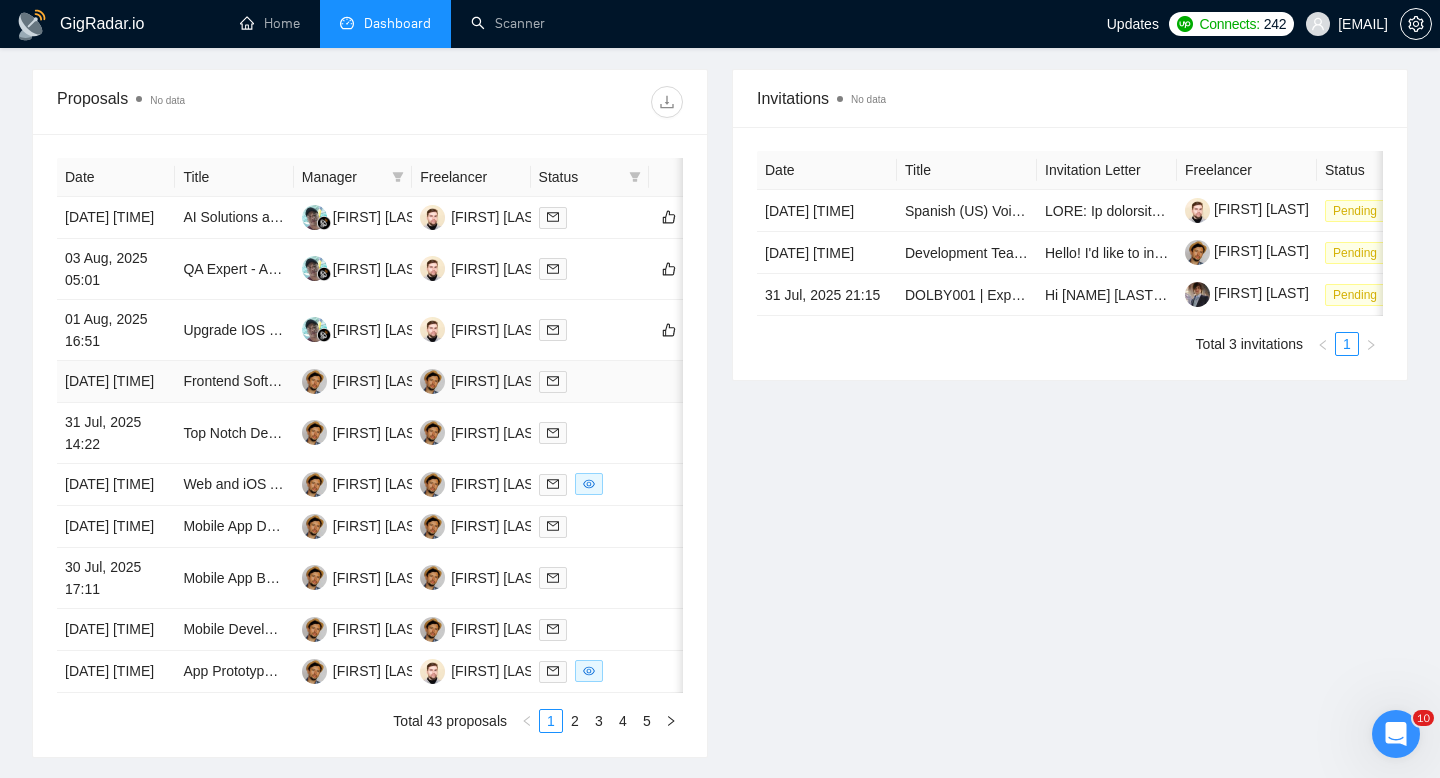 click on "[DATE] [TIME]" at bounding box center [116, 382] 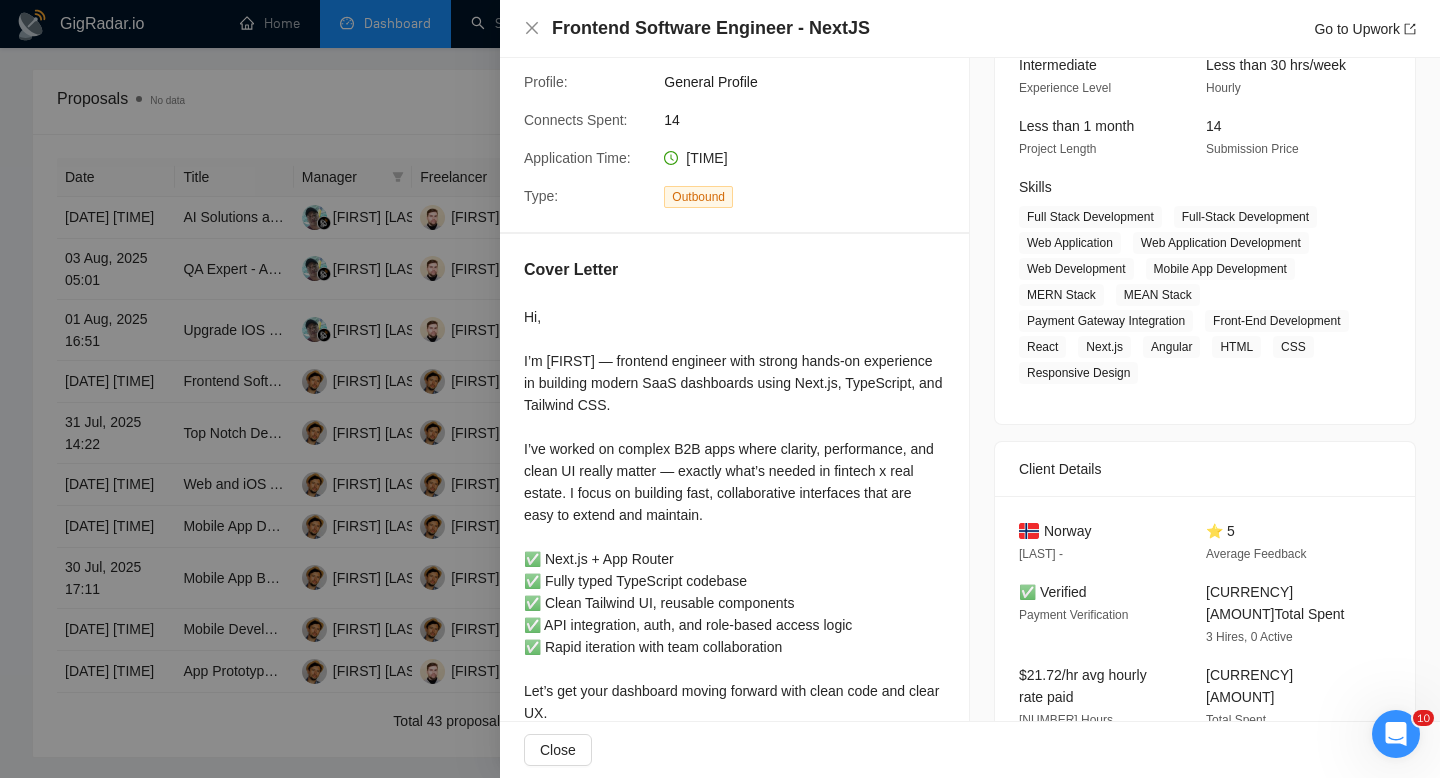scroll, scrollTop: 478, scrollLeft: 0, axis: vertical 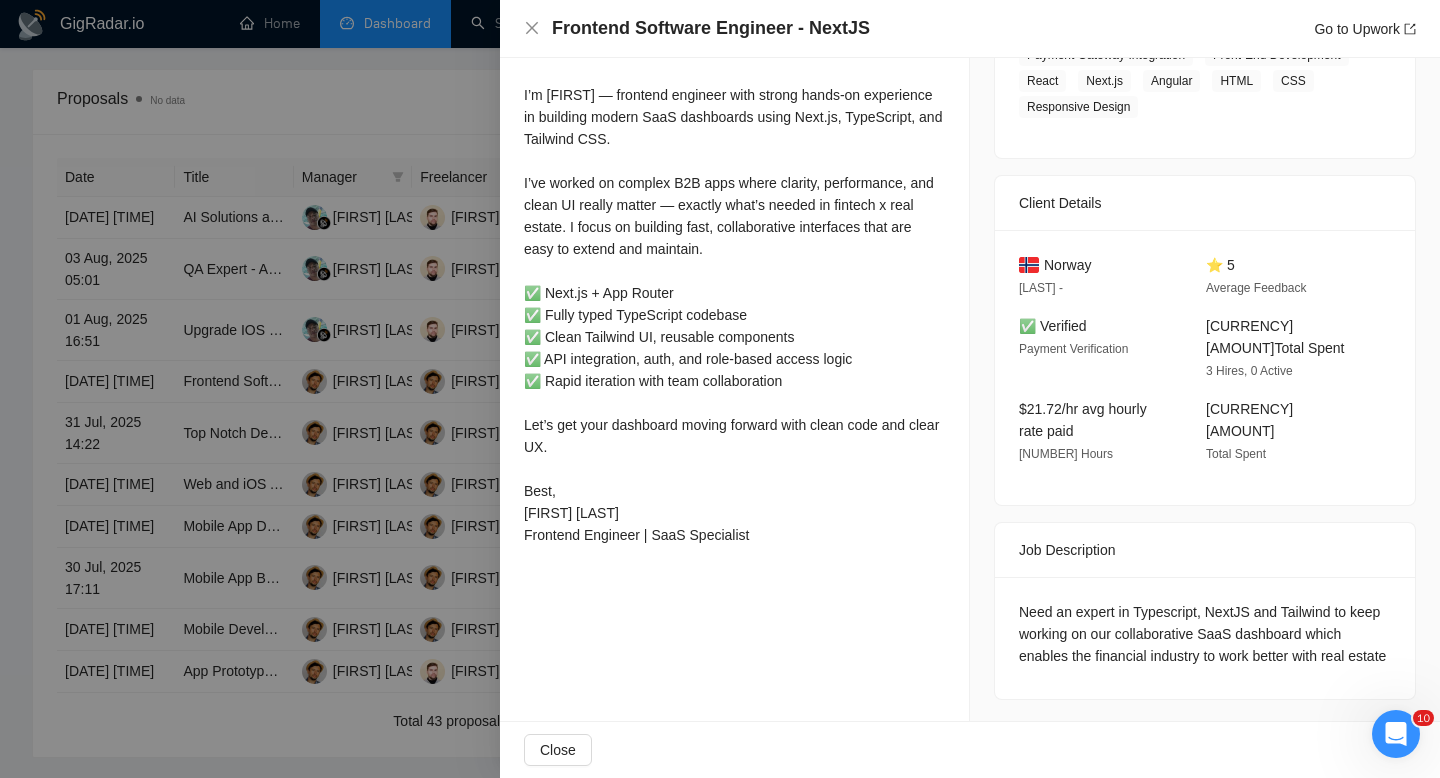 click at bounding box center [720, 389] 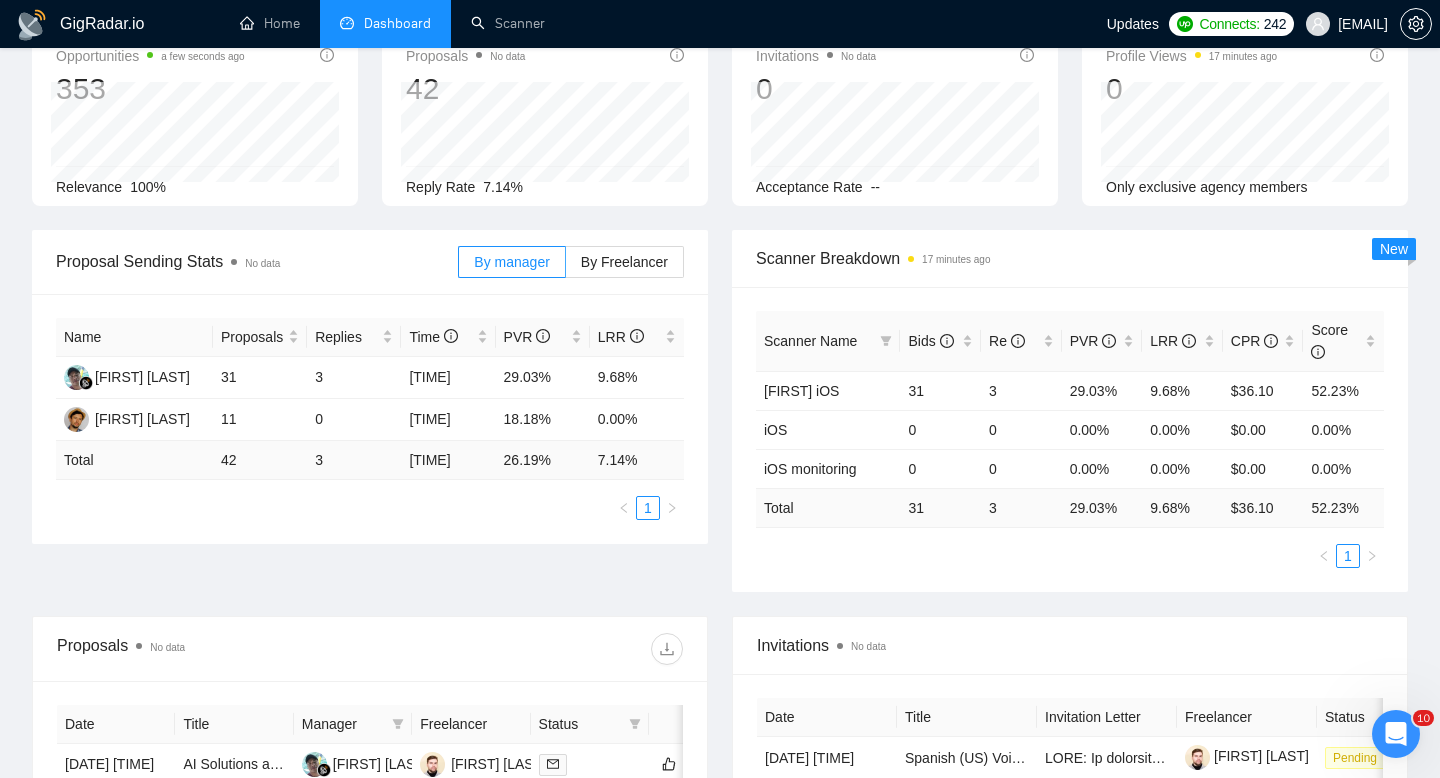 scroll, scrollTop: 0, scrollLeft: 0, axis: both 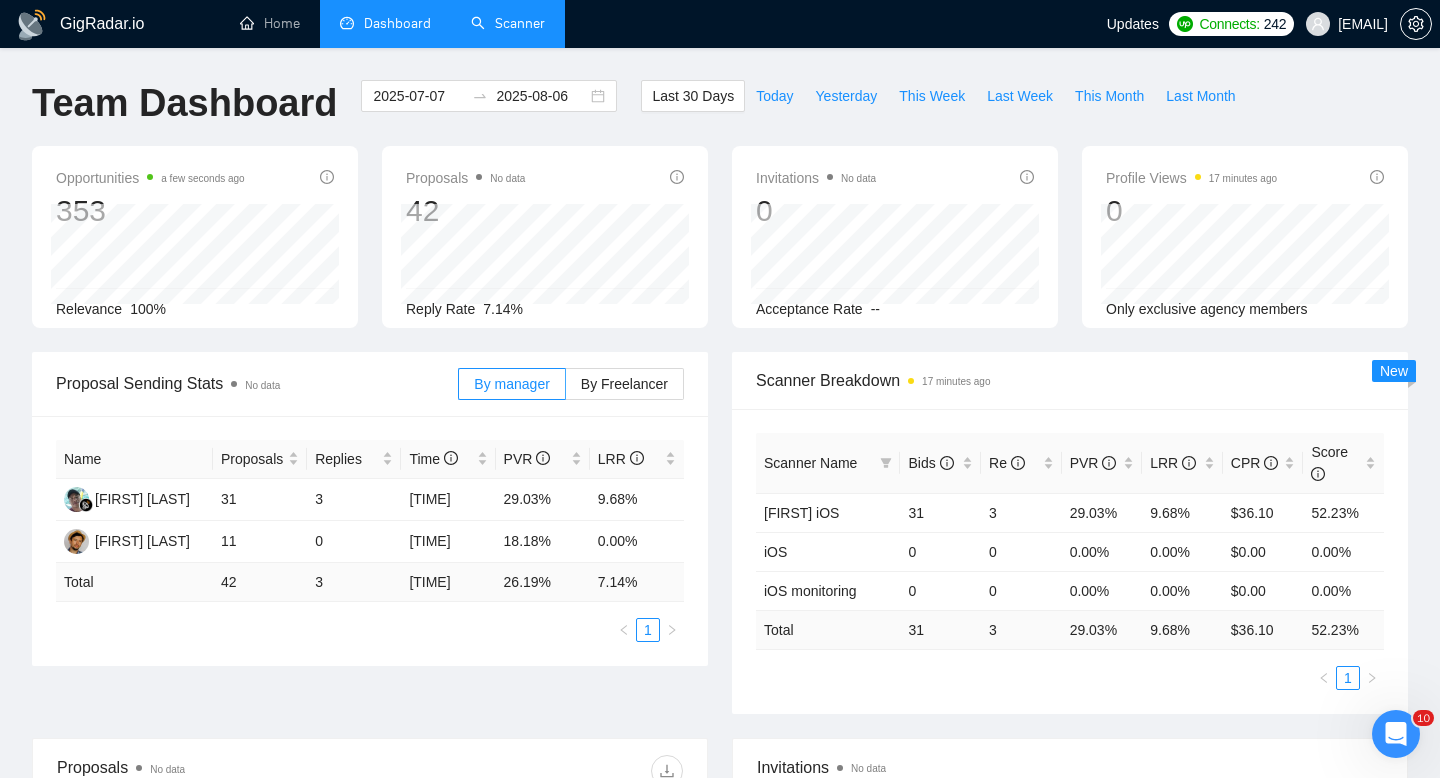 click on "Scanner" at bounding box center (508, 23) 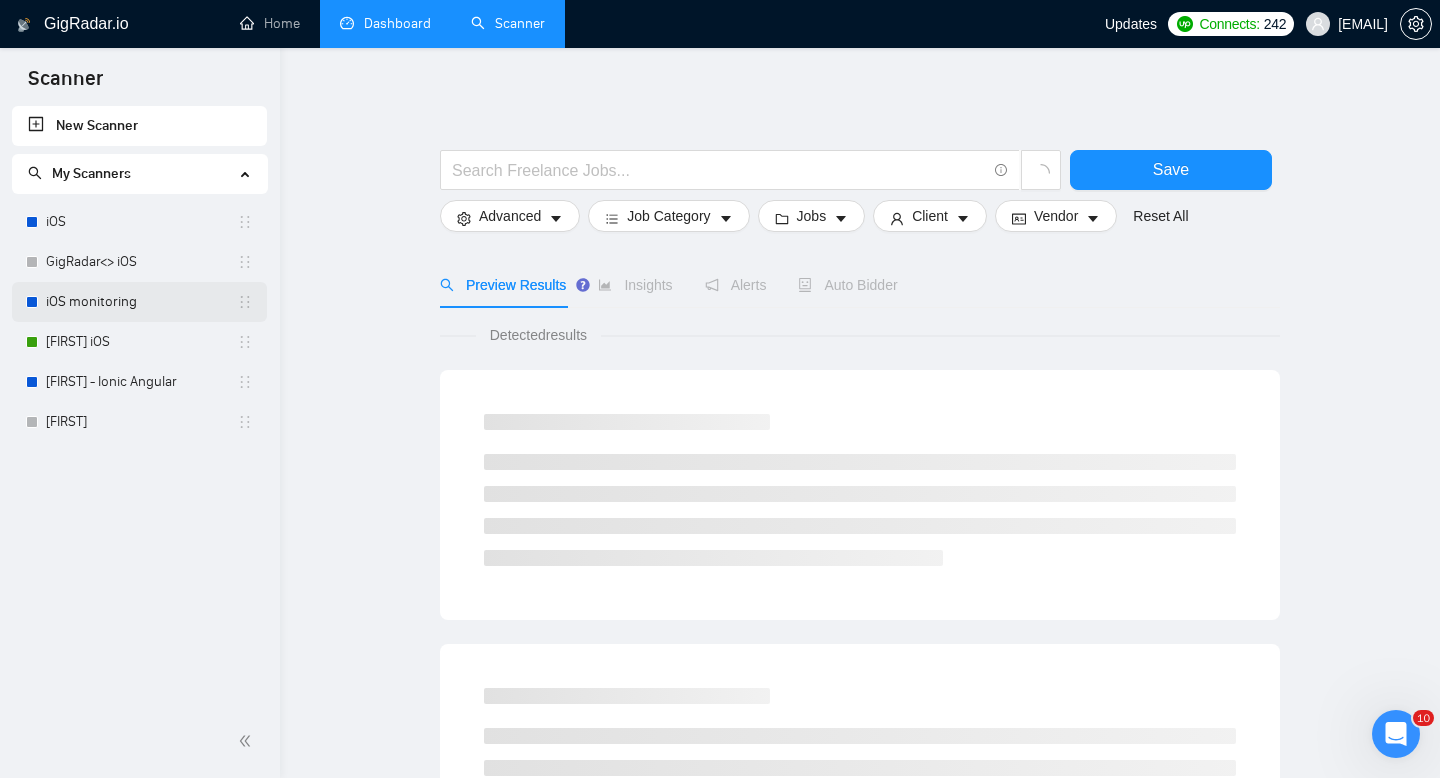 click on "iOS monitoring" at bounding box center (141, 302) 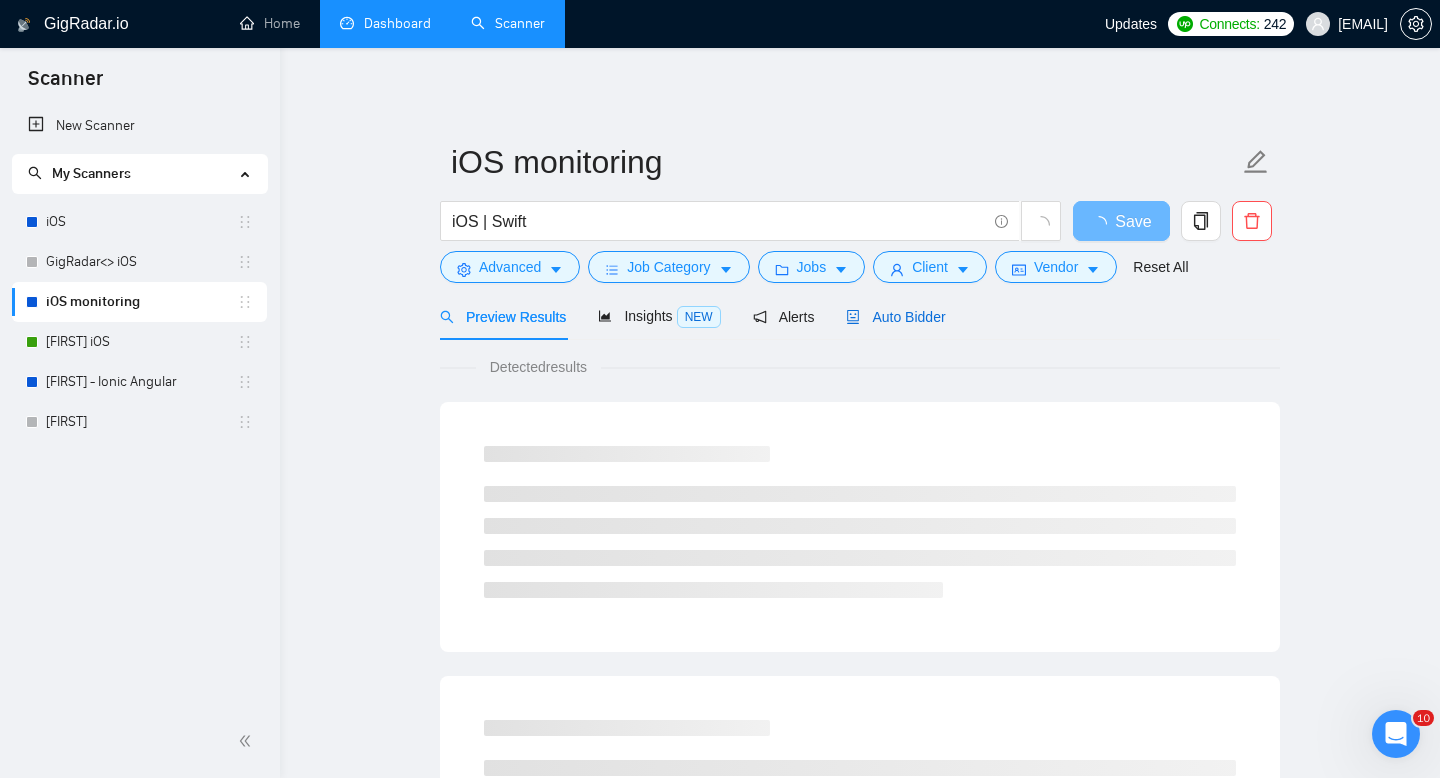 click on "Auto Bidder" at bounding box center (895, 317) 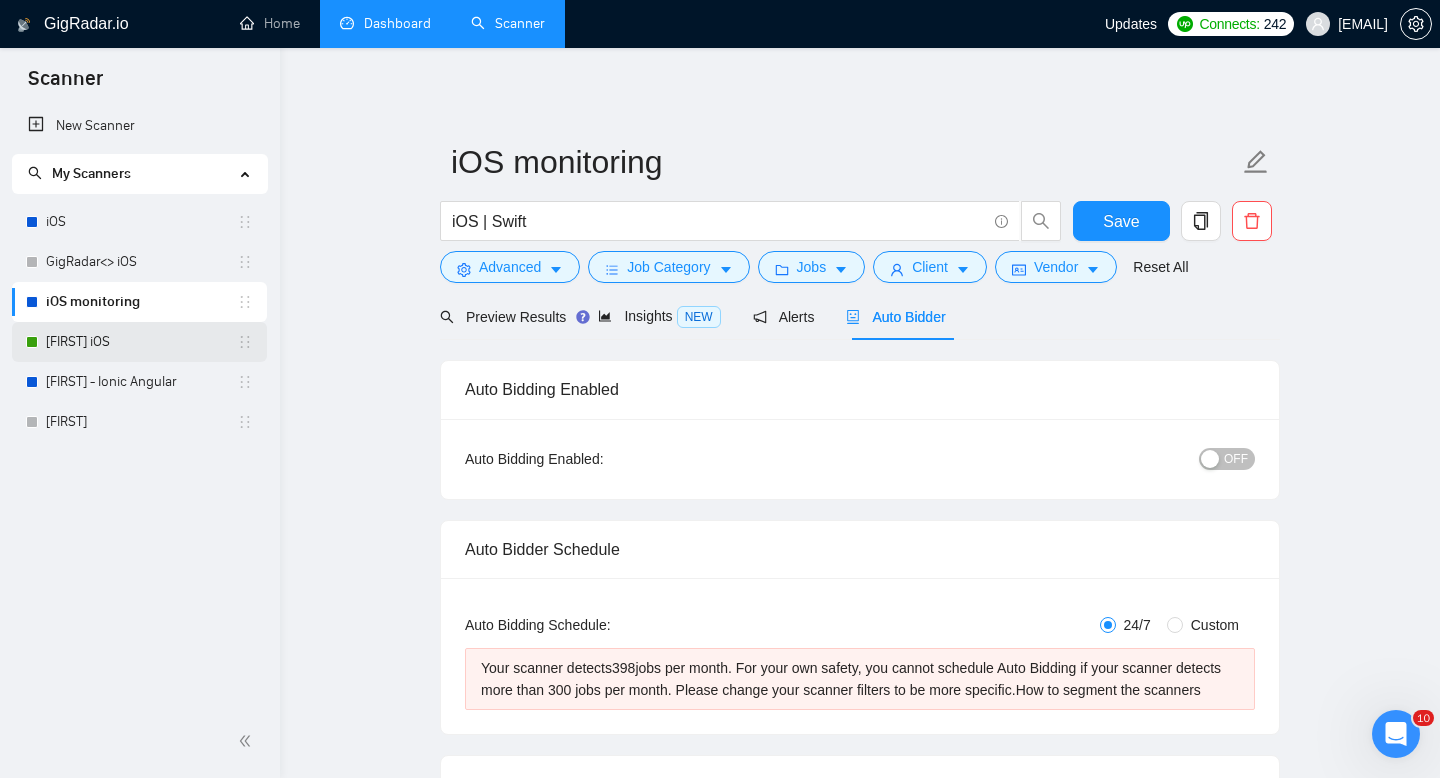 click on "[FIRST] iOS" at bounding box center [141, 342] 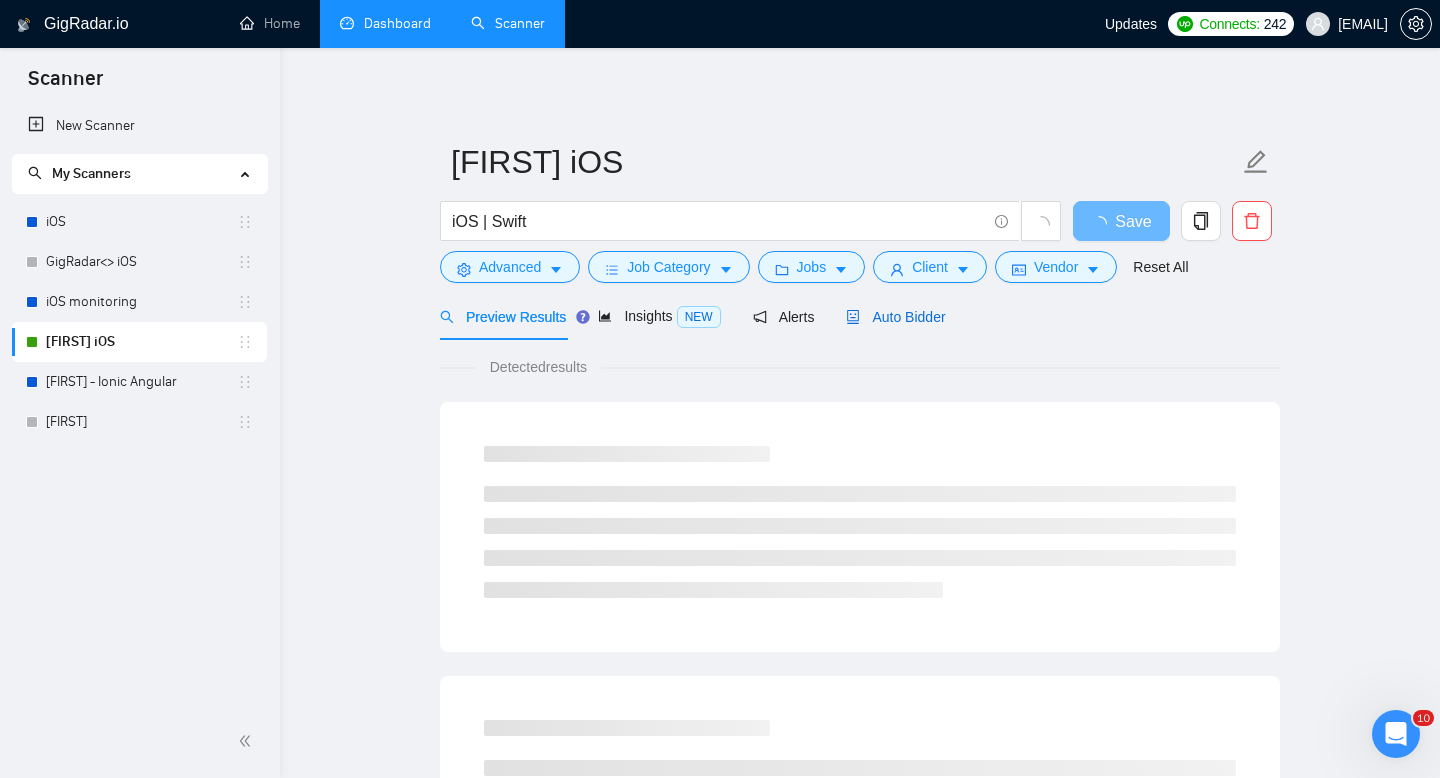 click on "Auto Bidder" at bounding box center (895, 317) 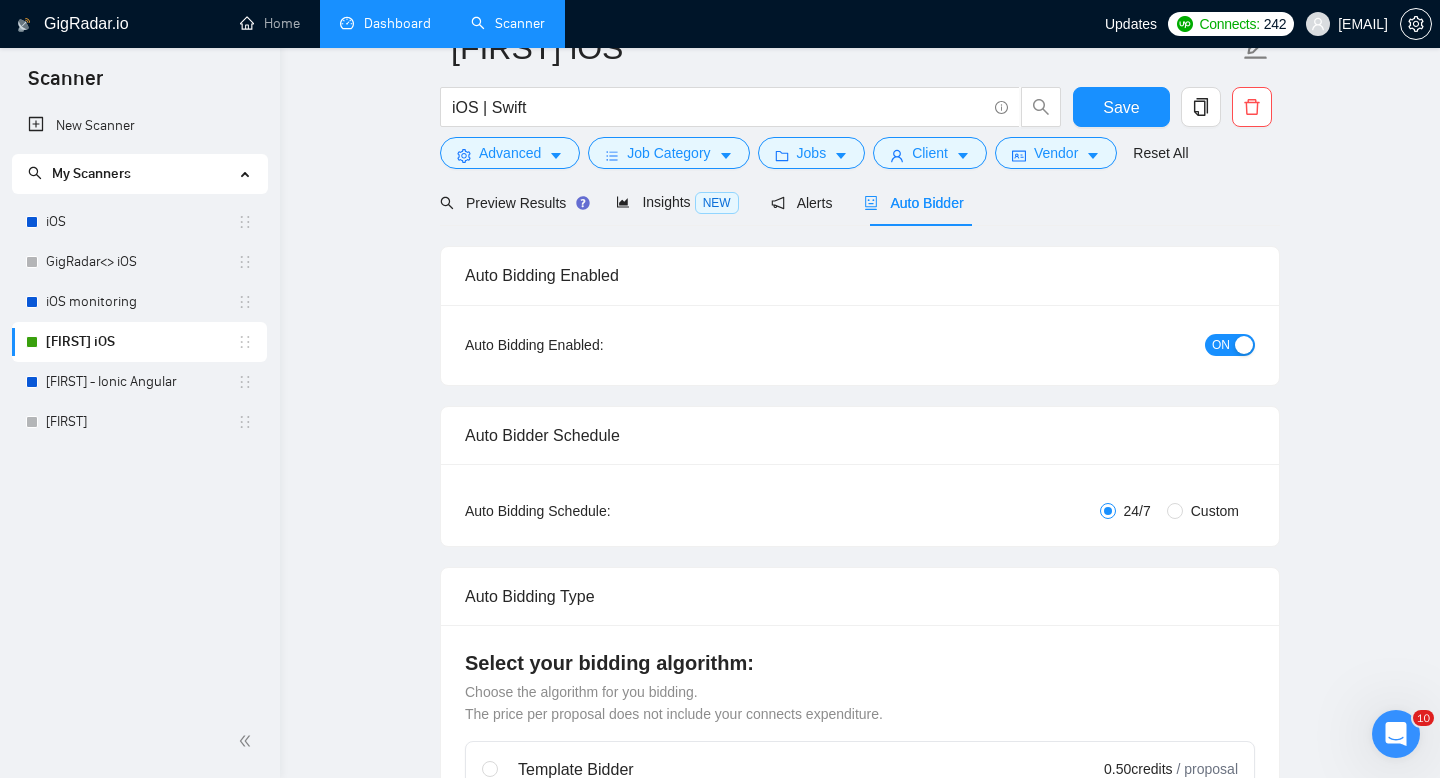 scroll, scrollTop: 0, scrollLeft: 0, axis: both 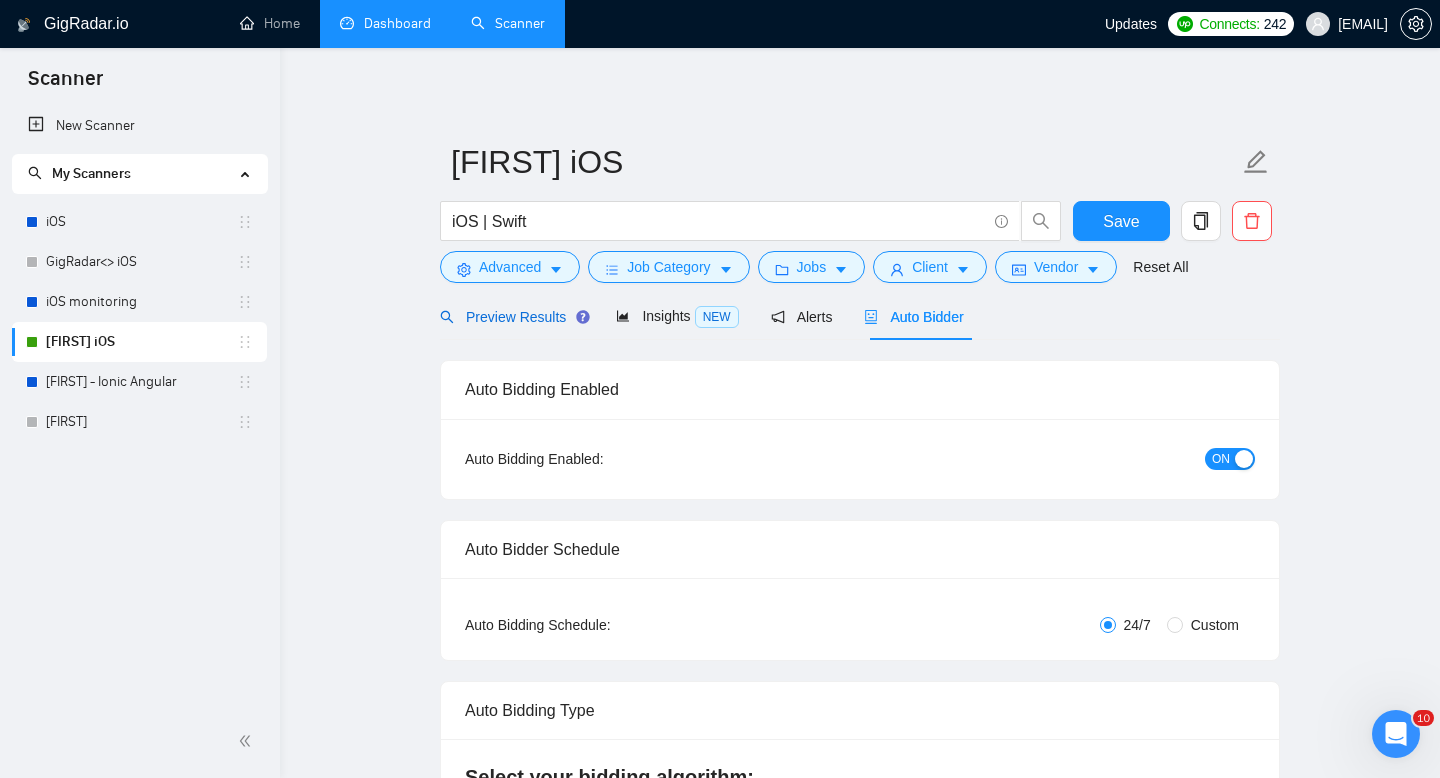 click on "Preview Results" at bounding box center [512, 317] 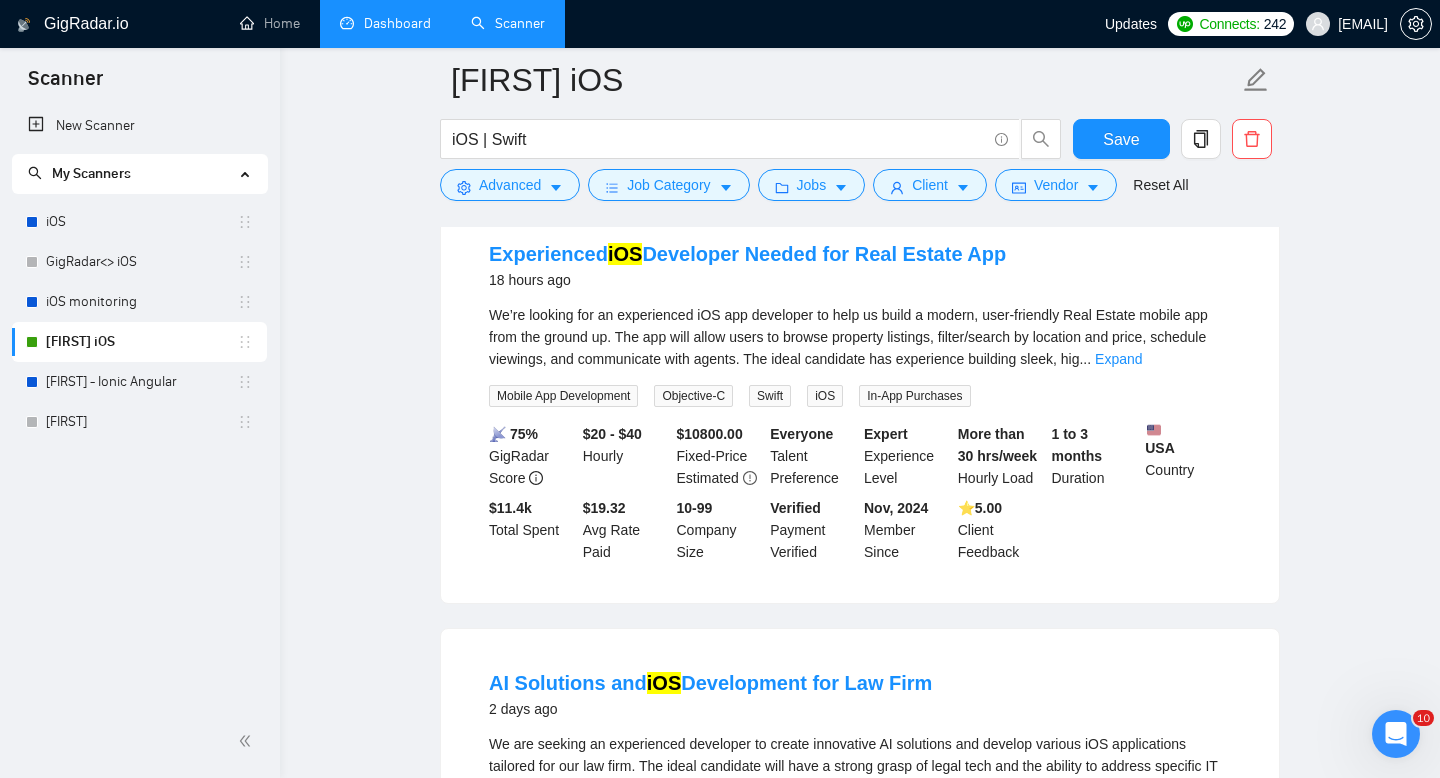 scroll, scrollTop: 0, scrollLeft: 0, axis: both 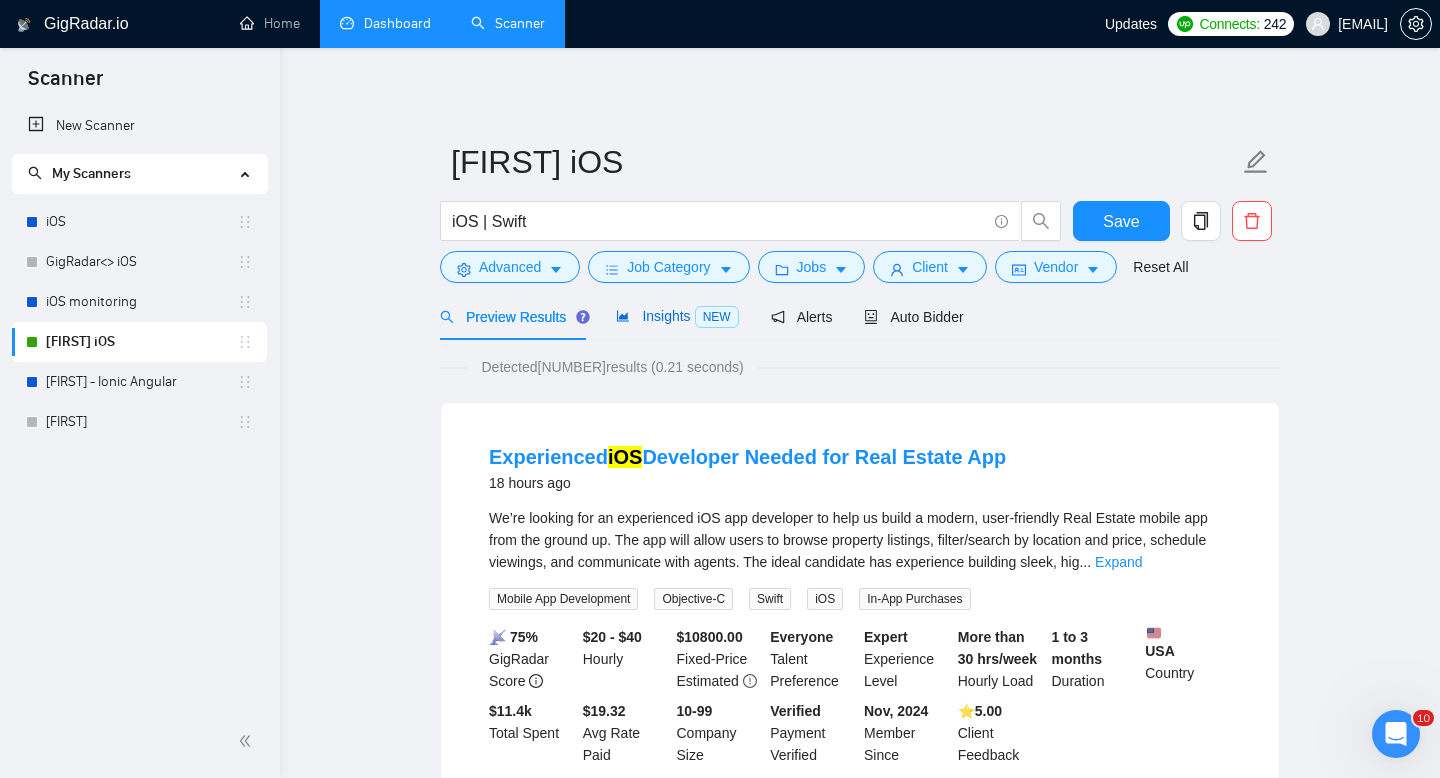 click on "Insights NEW" at bounding box center (677, 316) 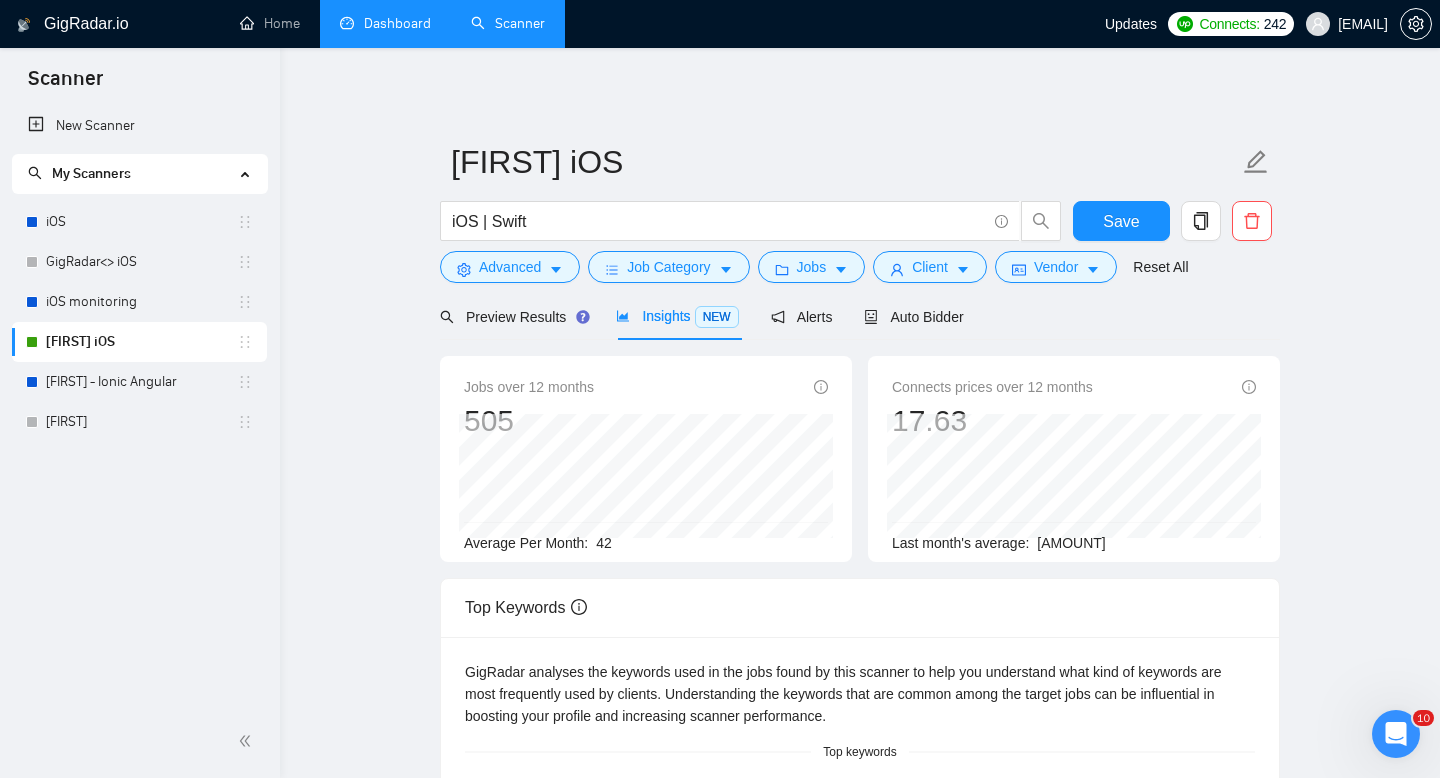 click on "Preview Results Insights NEW Alerts Auto Bidder" at bounding box center [702, 316] 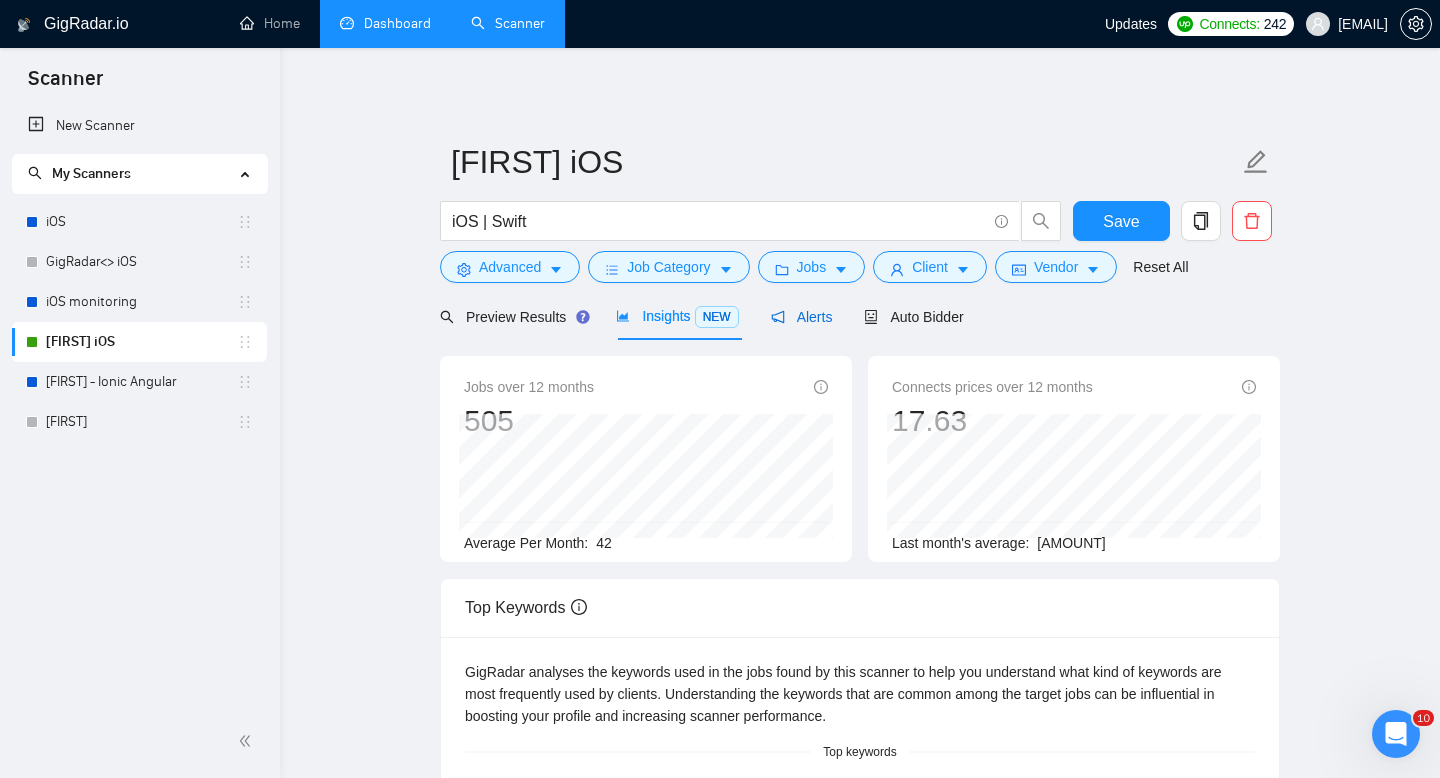 click on "Alerts" at bounding box center [802, 317] 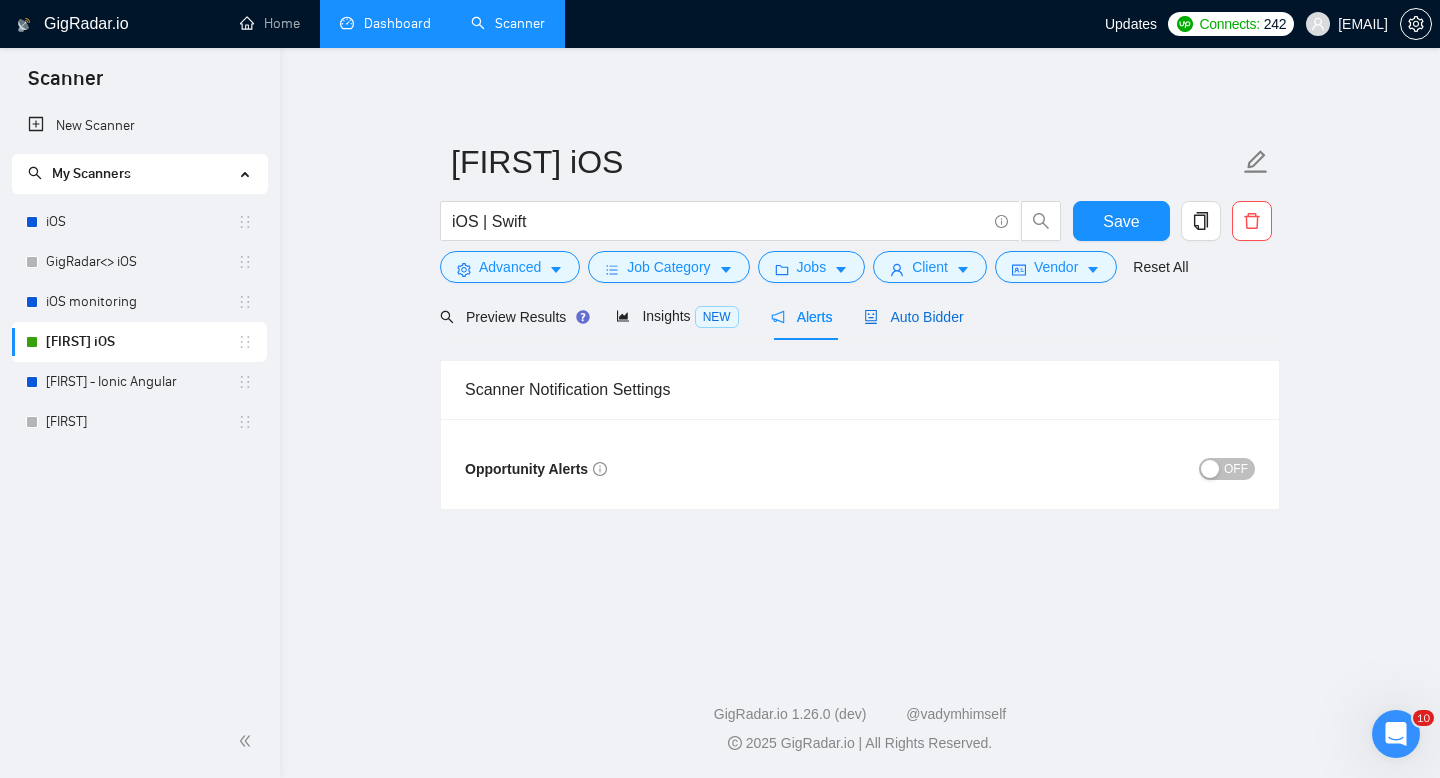 click on "Auto Bidder" at bounding box center (913, 317) 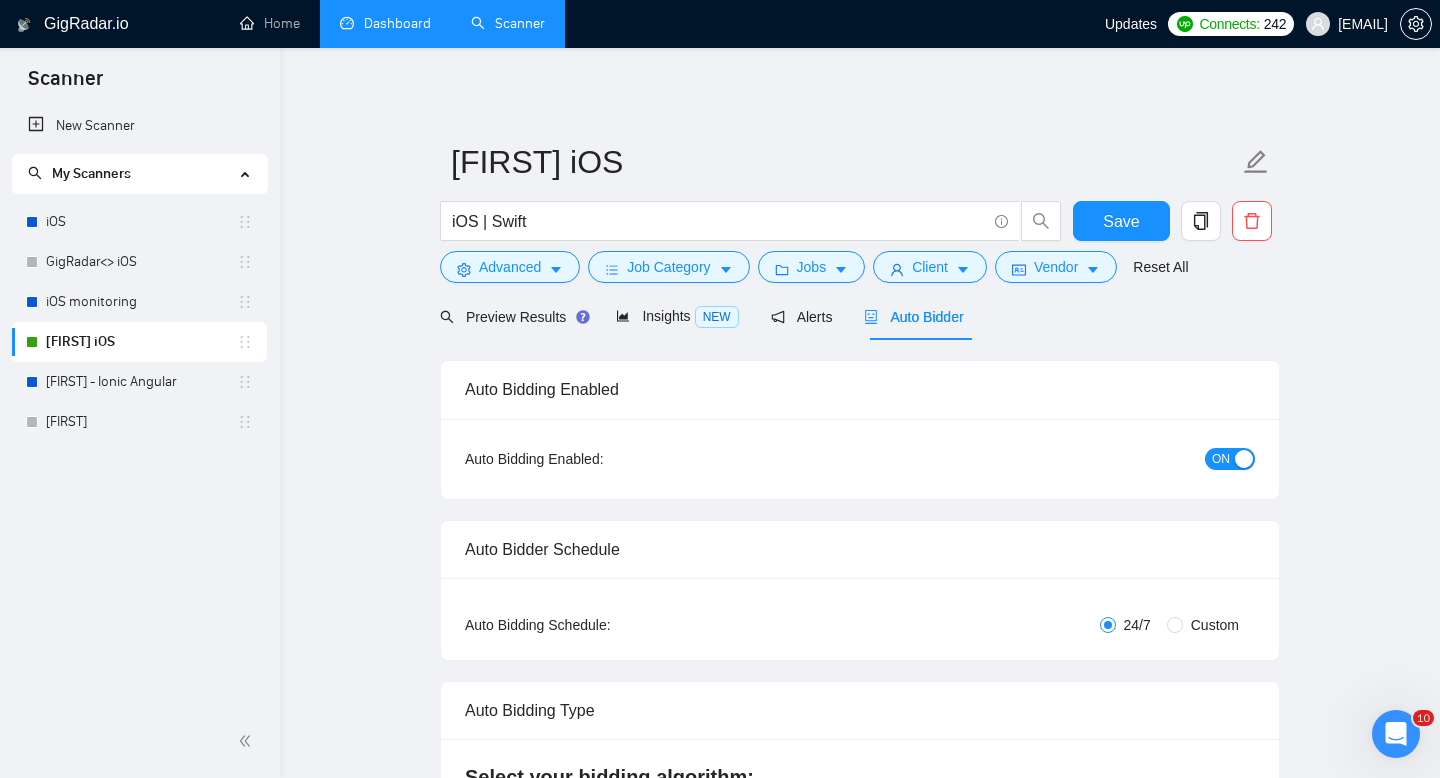 type 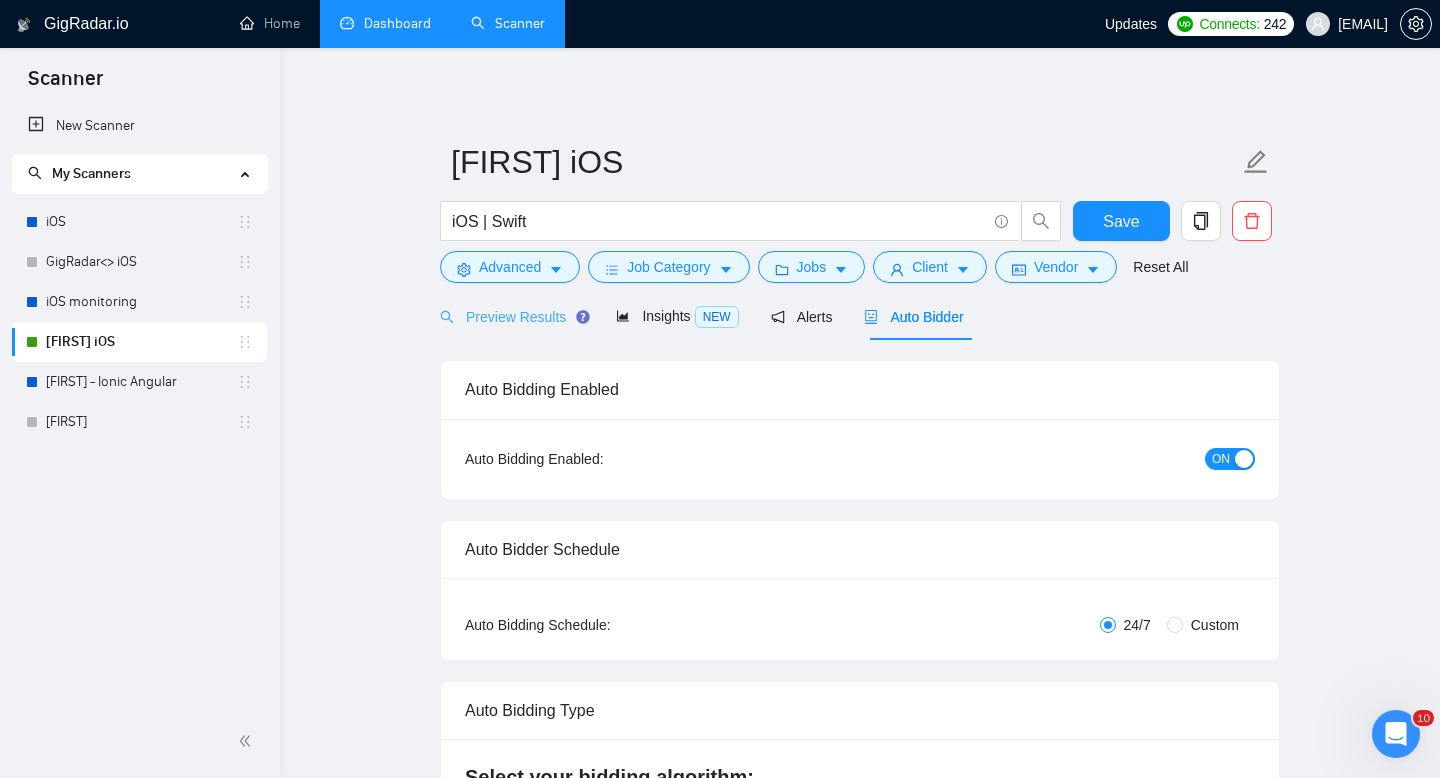 click on "Preview Results" at bounding box center [512, 316] 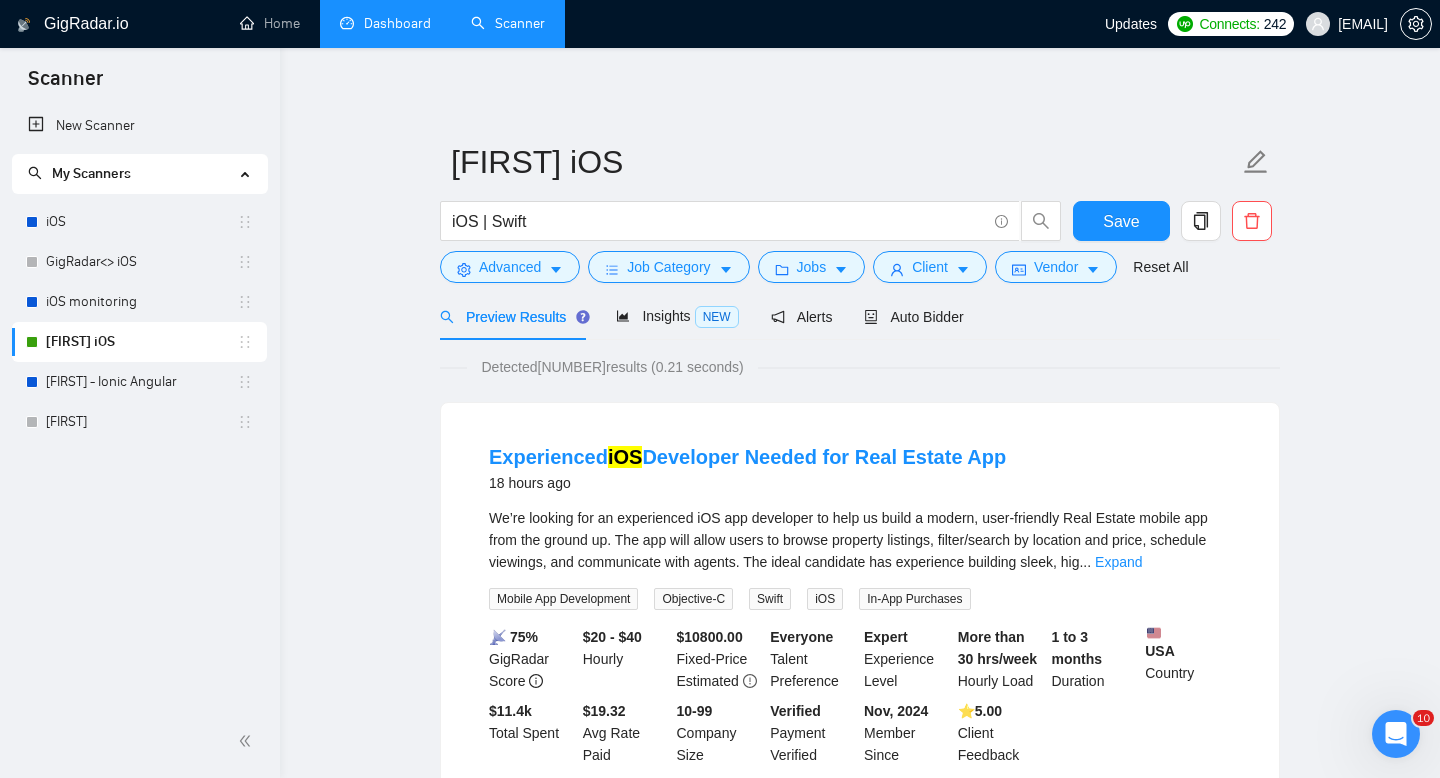 click on "Dashboard" at bounding box center (385, 23) 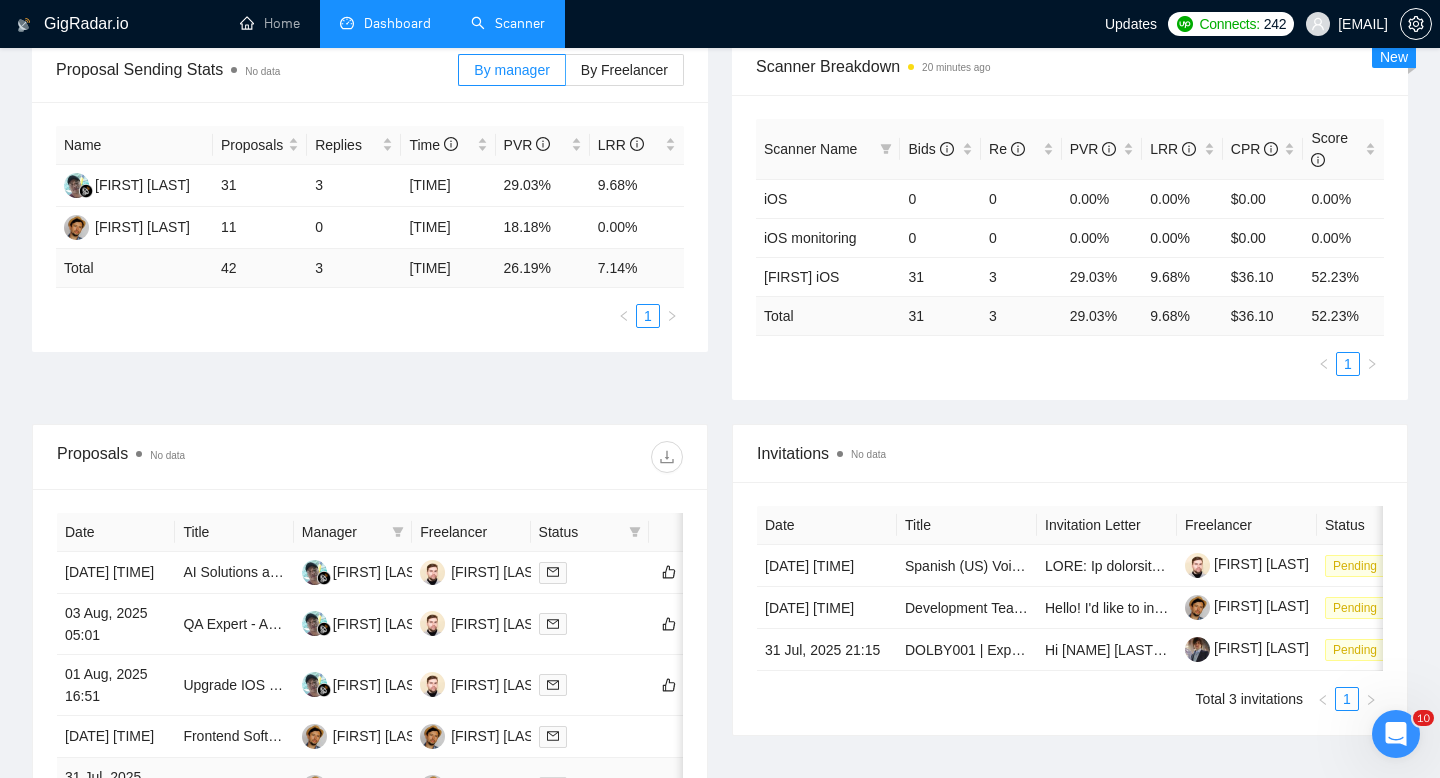 scroll, scrollTop: 0, scrollLeft: 0, axis: both 